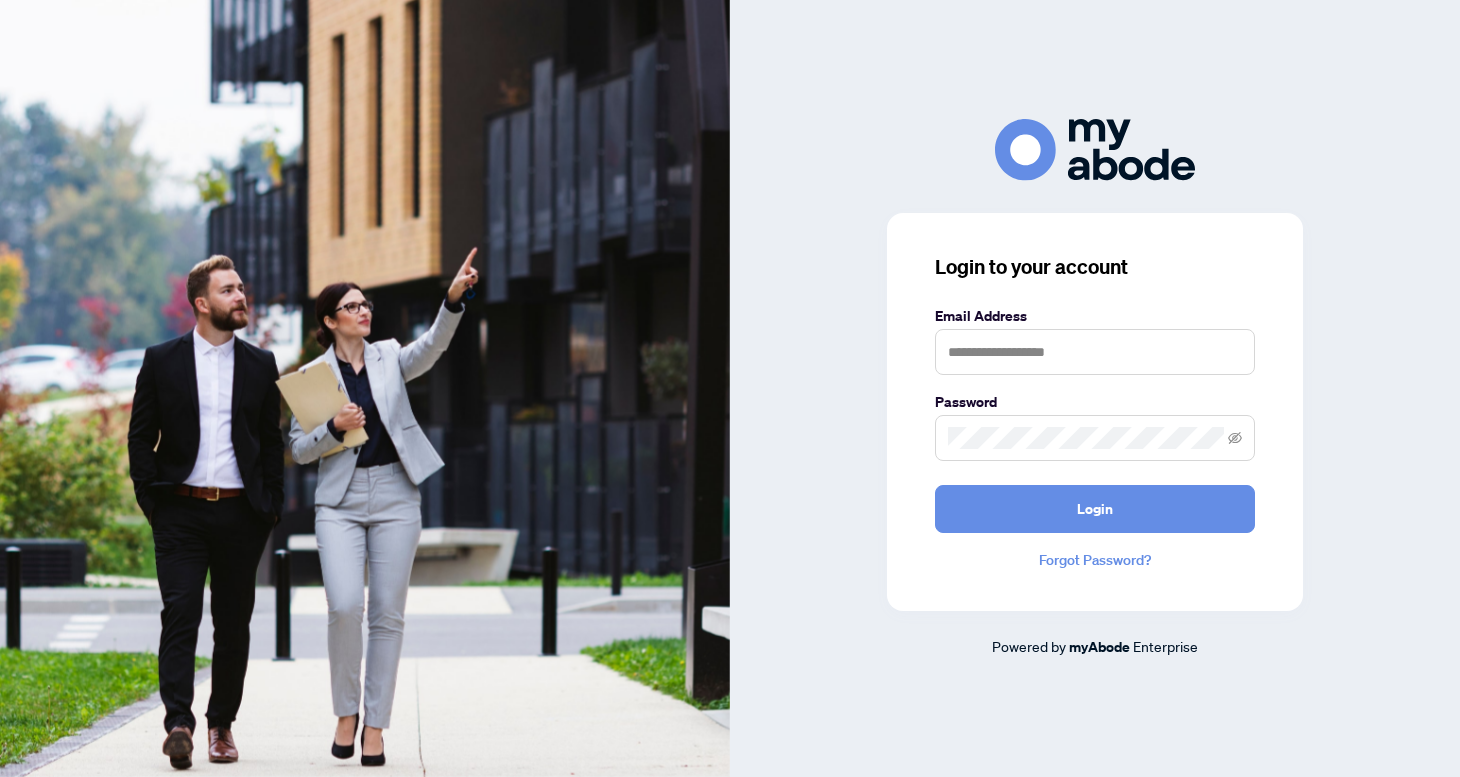scroll, scrollTop: 0, scrollLeft: 0, axis: both 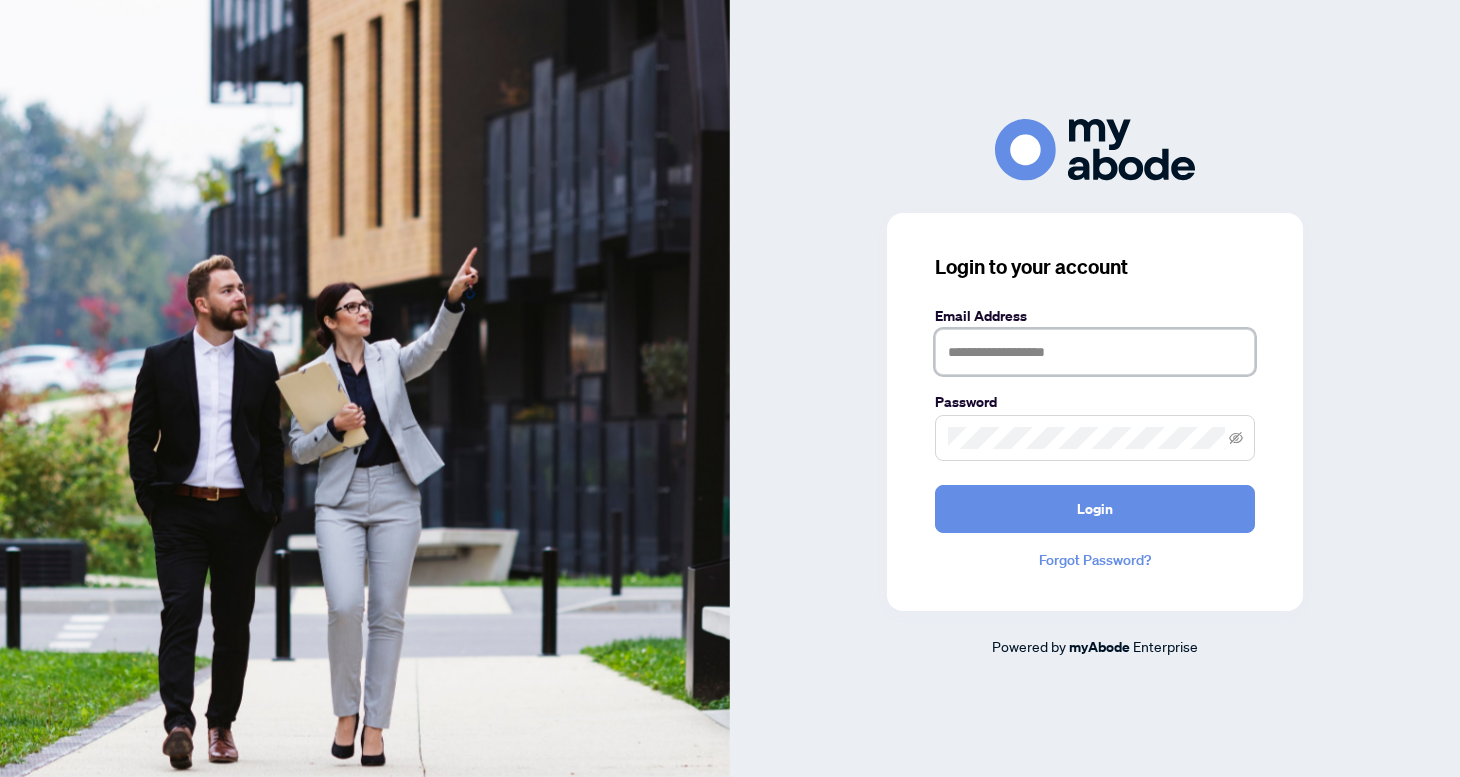 click at bounding box center [1095, 352] 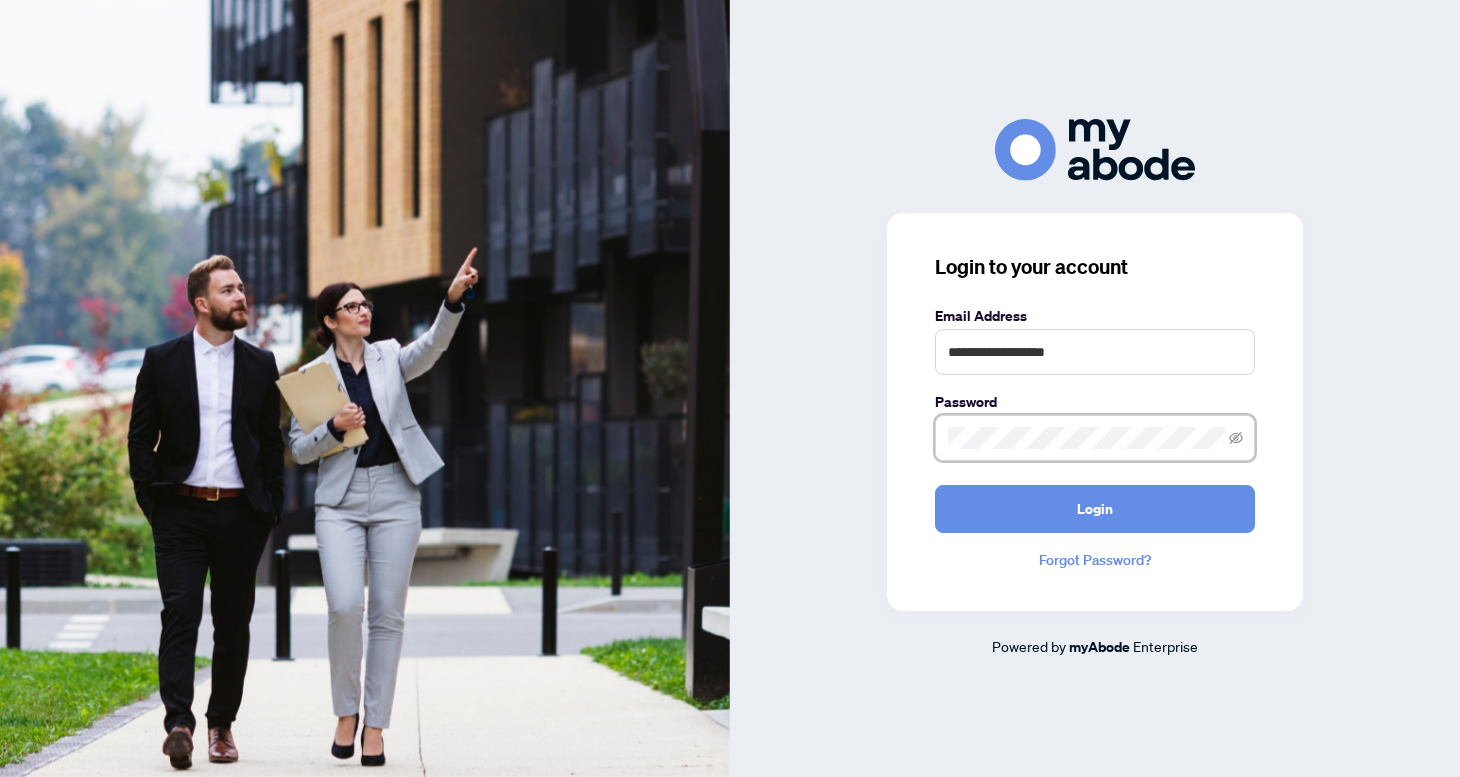 click on "Login" at bounding box center (1095, 509) 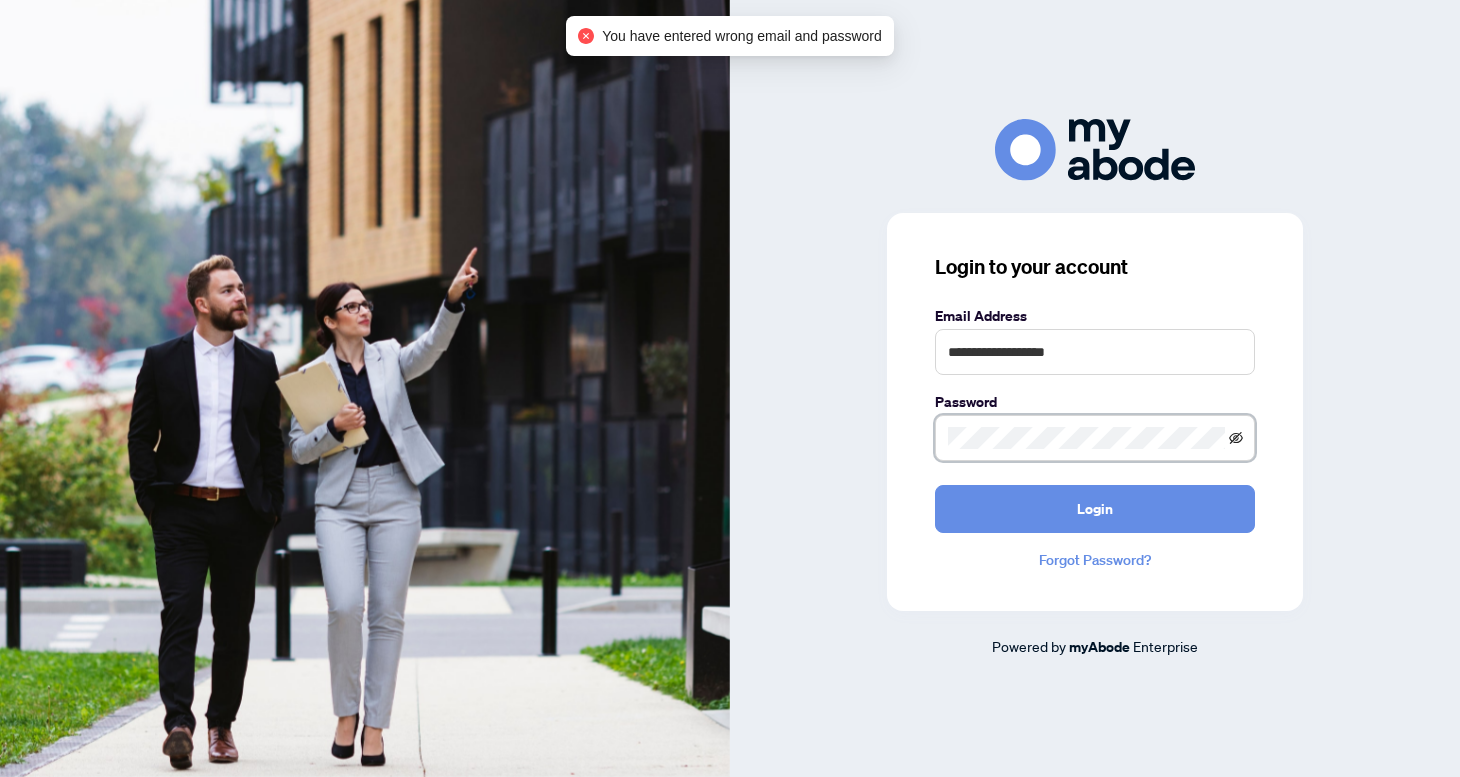 click 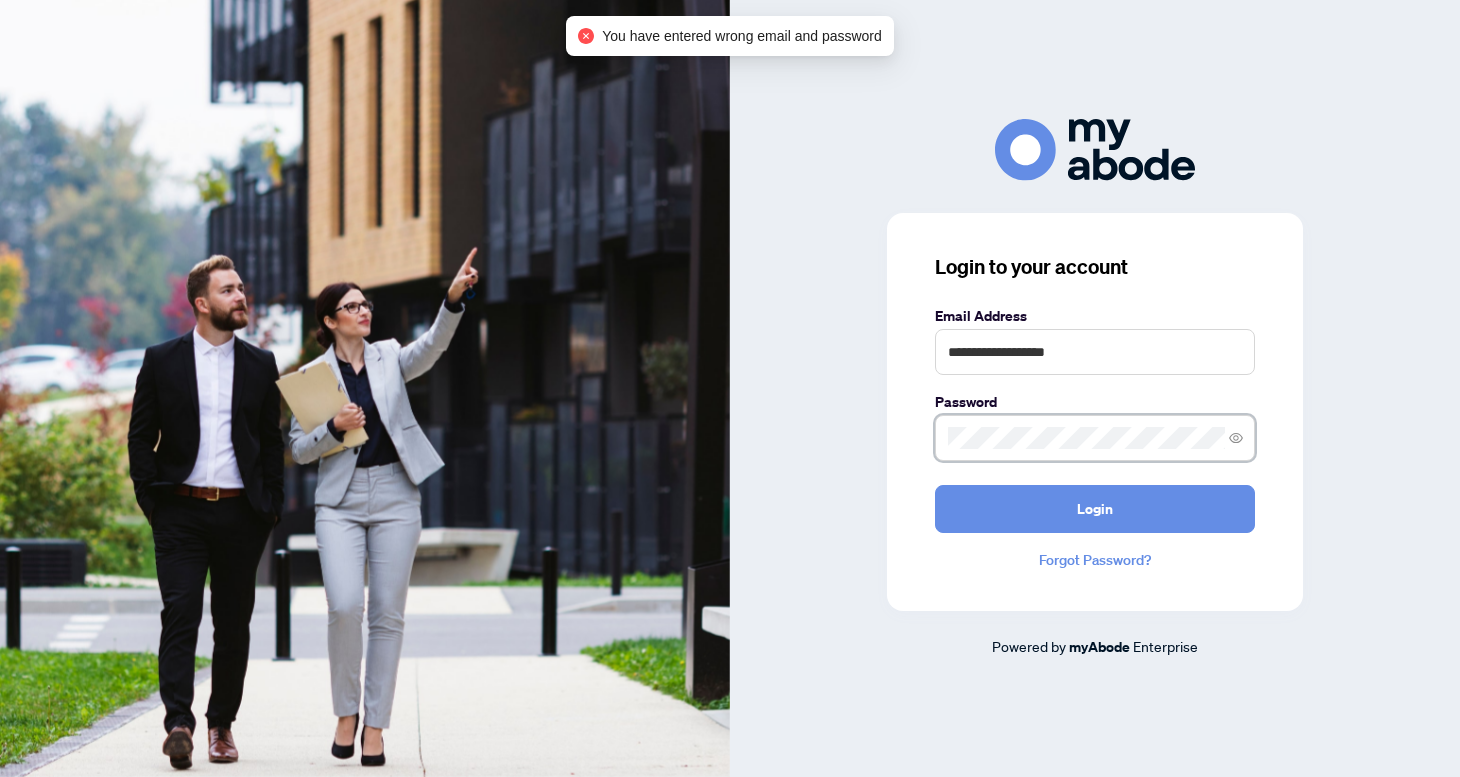click on "**********" at bounding box center (1095, 388) 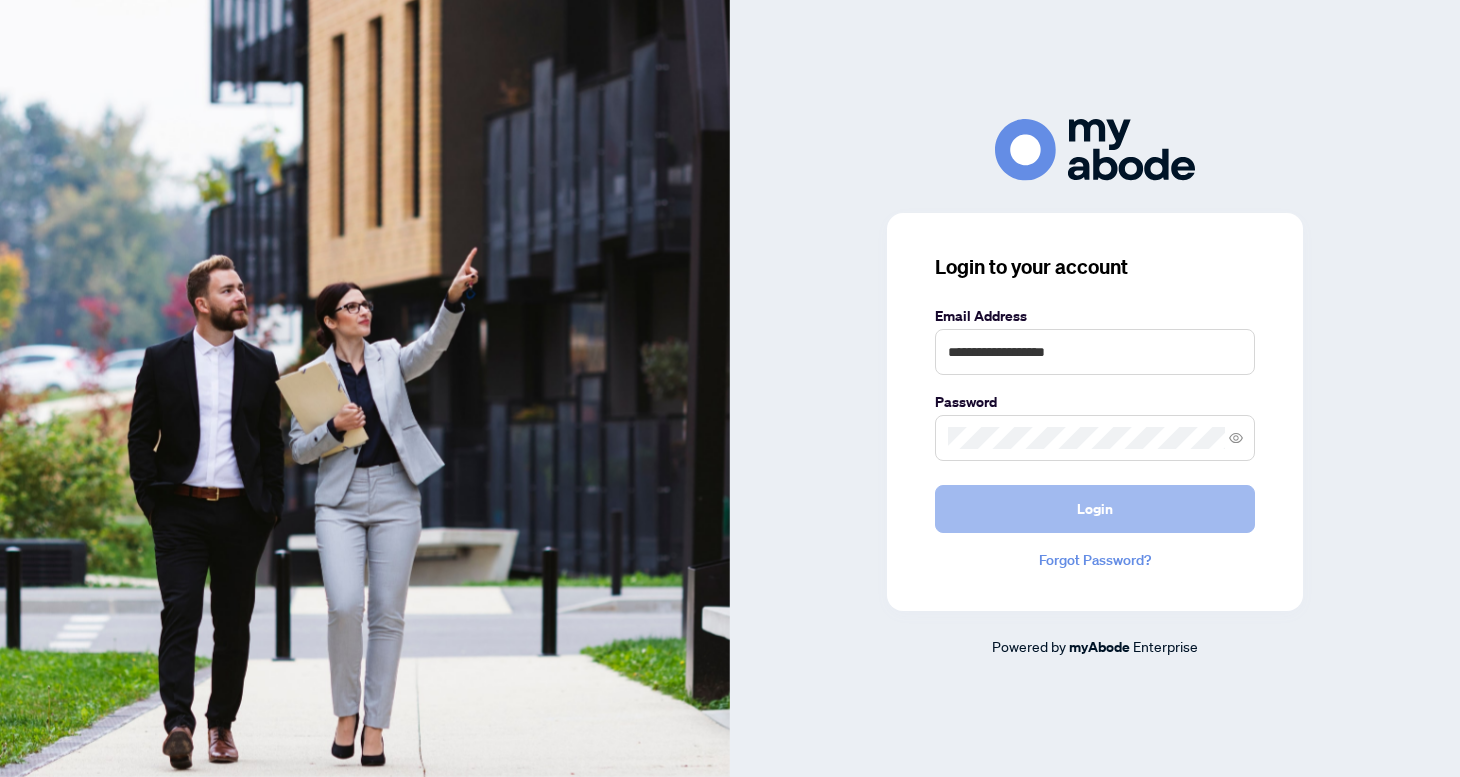 click on "Login" at bounding box center [1095, 509] 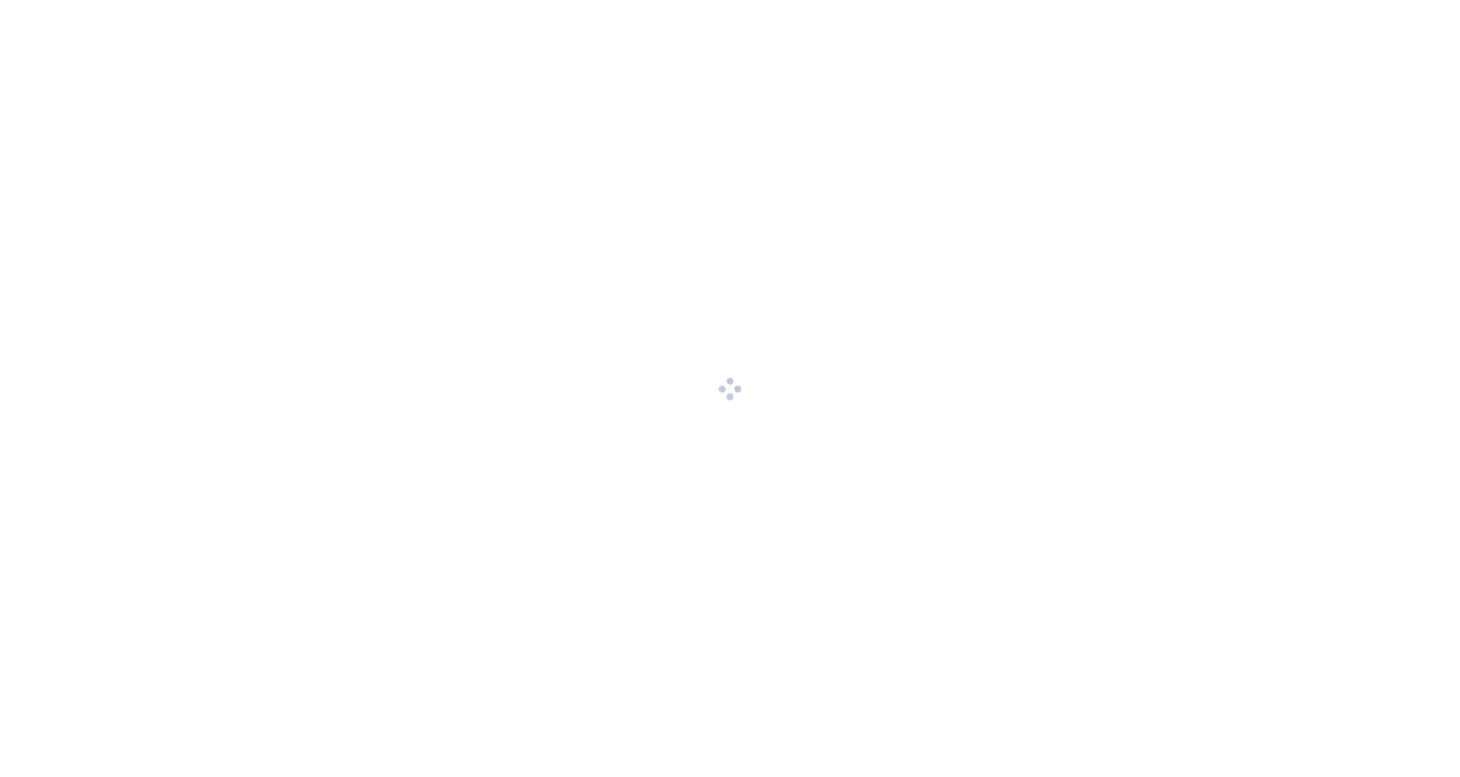 scroll, scrollTop: 0, scrollLeft: 0, axis: both 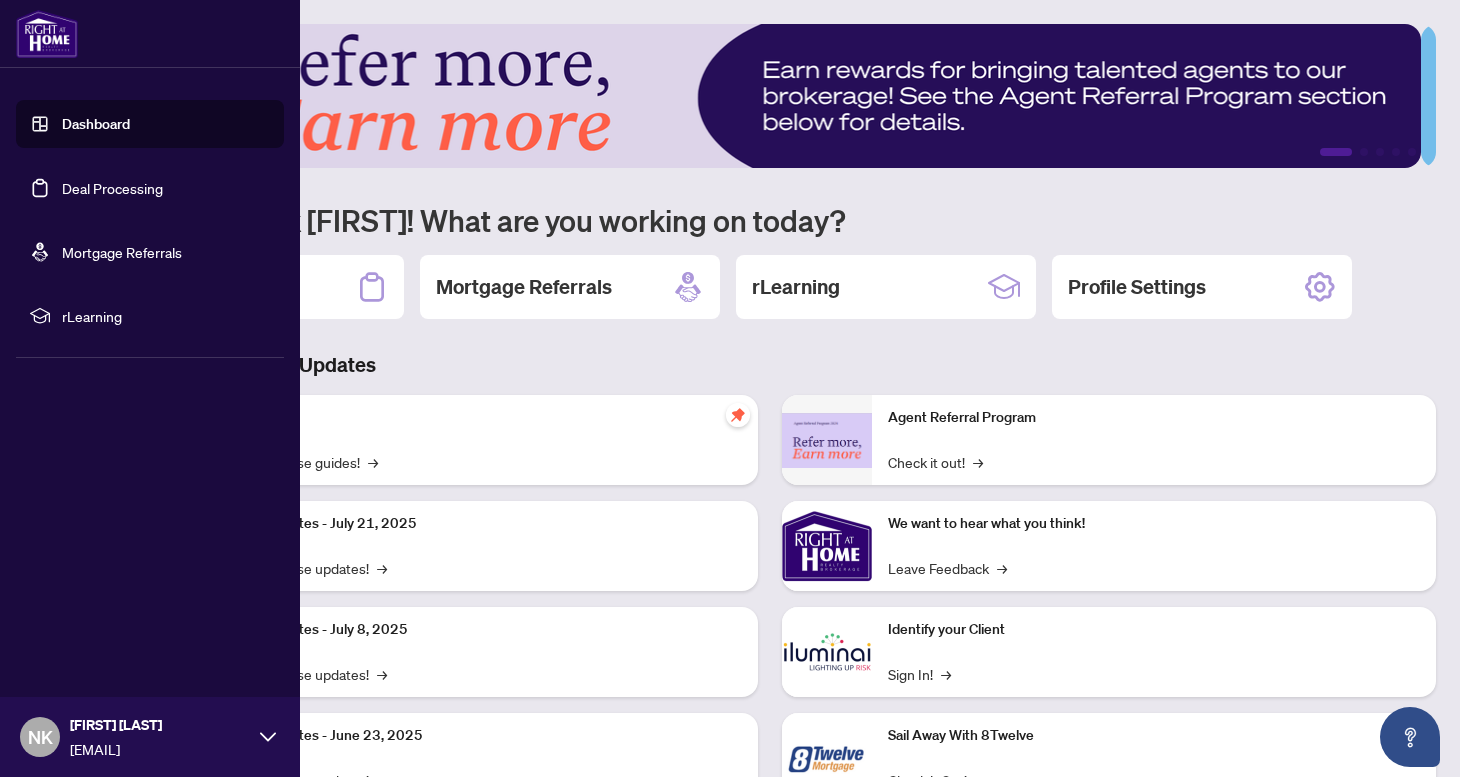 click on "Deal Processing" at bounding box center [112, 188] 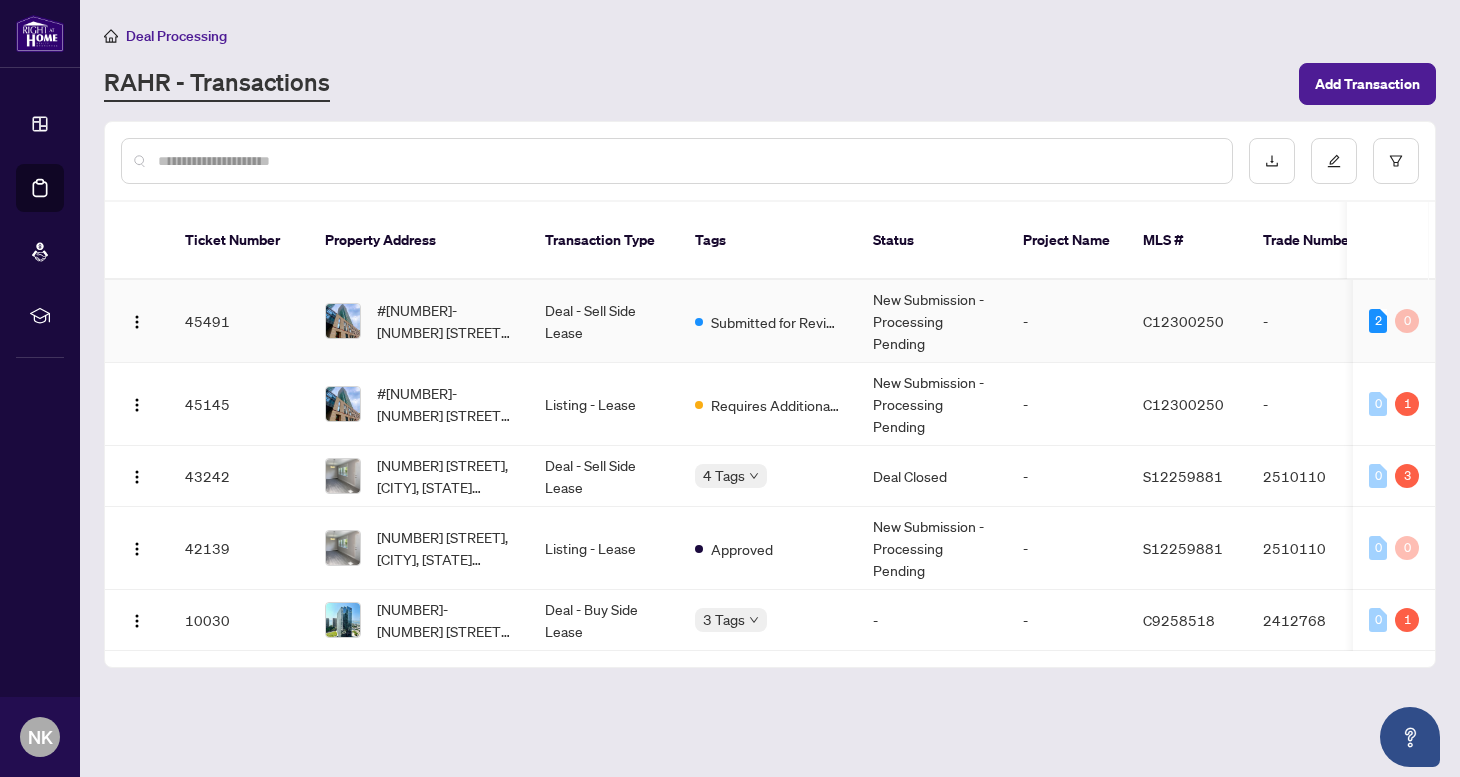 click on "C12300250" at bounding box center [1187, 321] 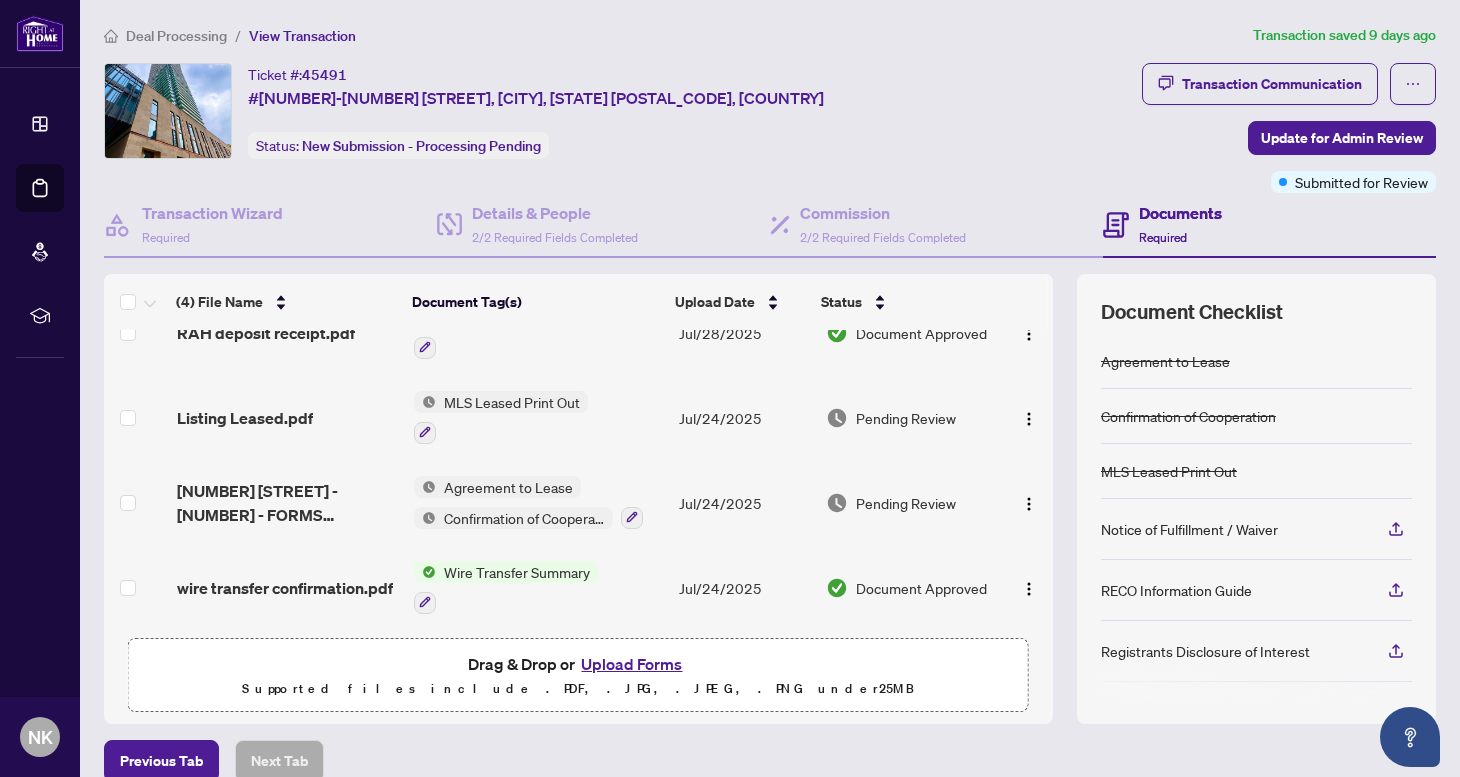 scroll, scrollTop: 46, scrollLeft: 0, axis: vertical 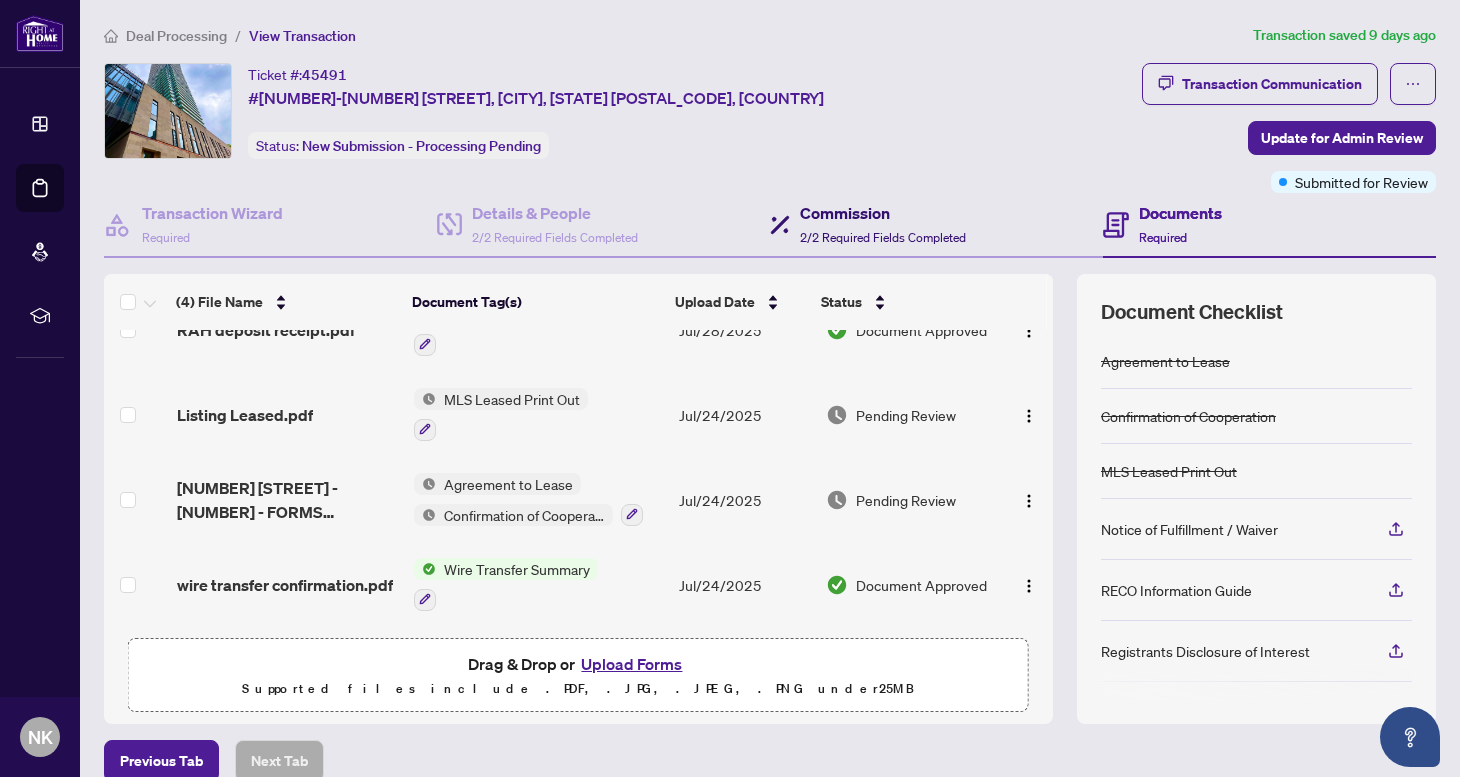 click on "2/2 Required Fields Completed" at bounding box center [883, 237] 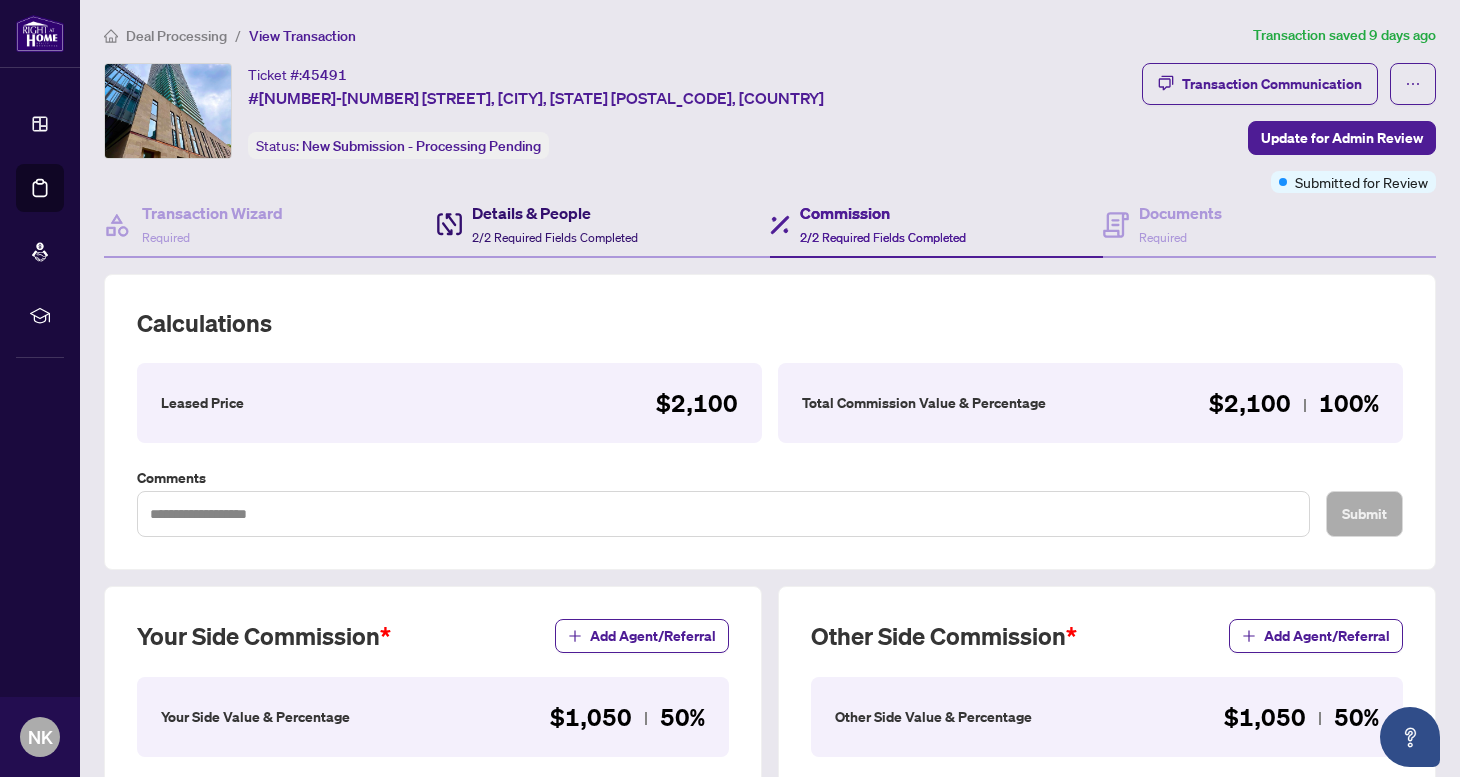 click on "Details & People" at bounding box center (555, 213) 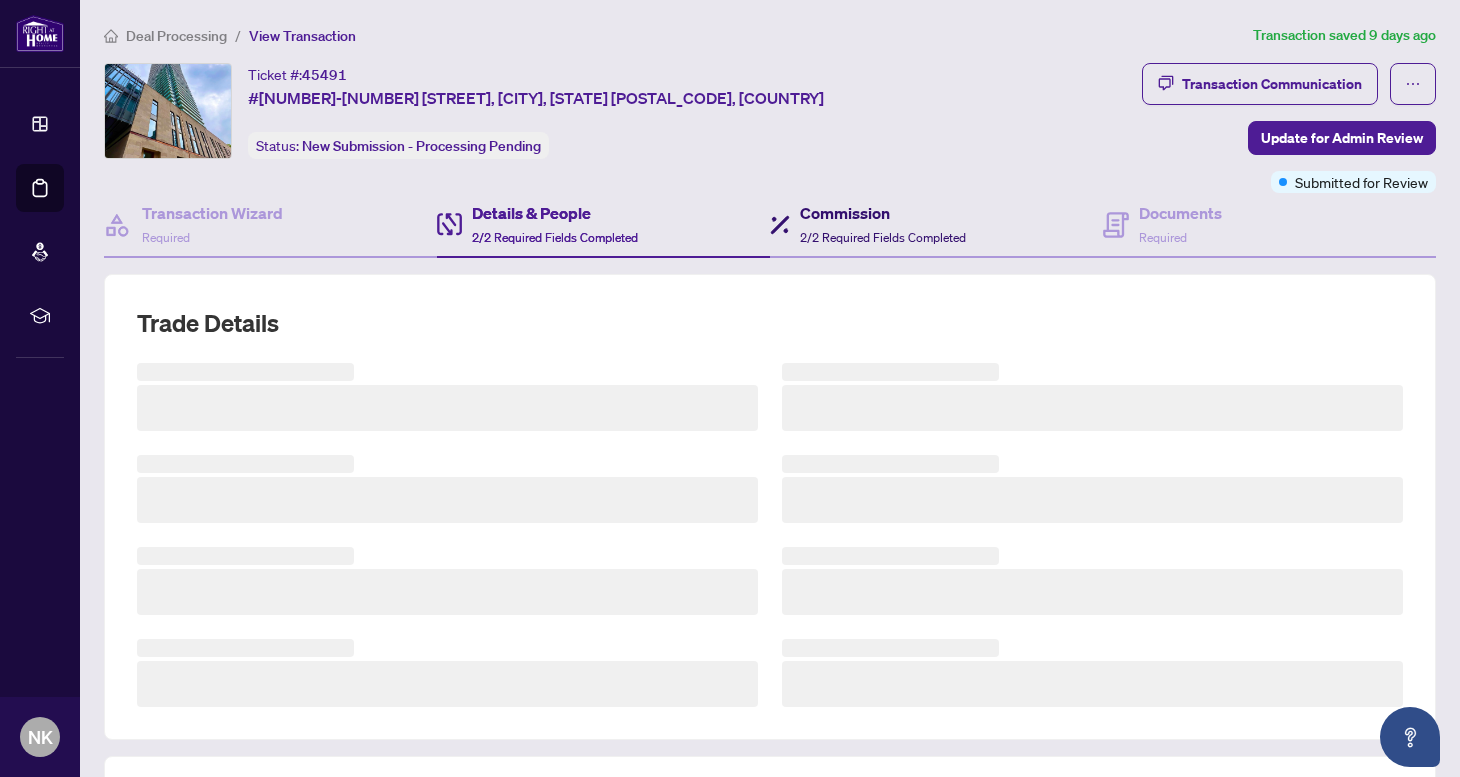 click on "Commission 2/2 Required Fields Completed" at bounding box center [883, 224] 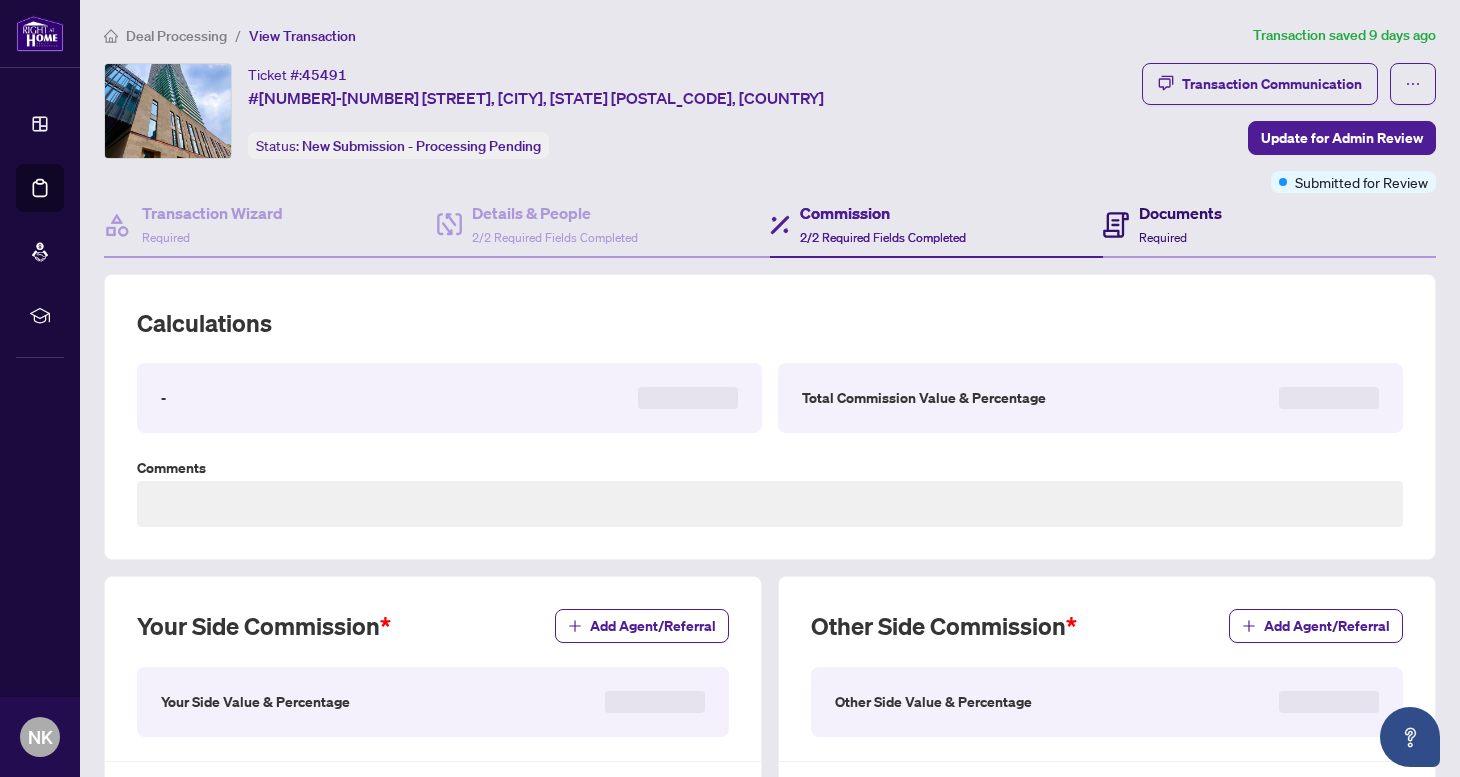 click on "Required" at bounding box center [1163, 237] 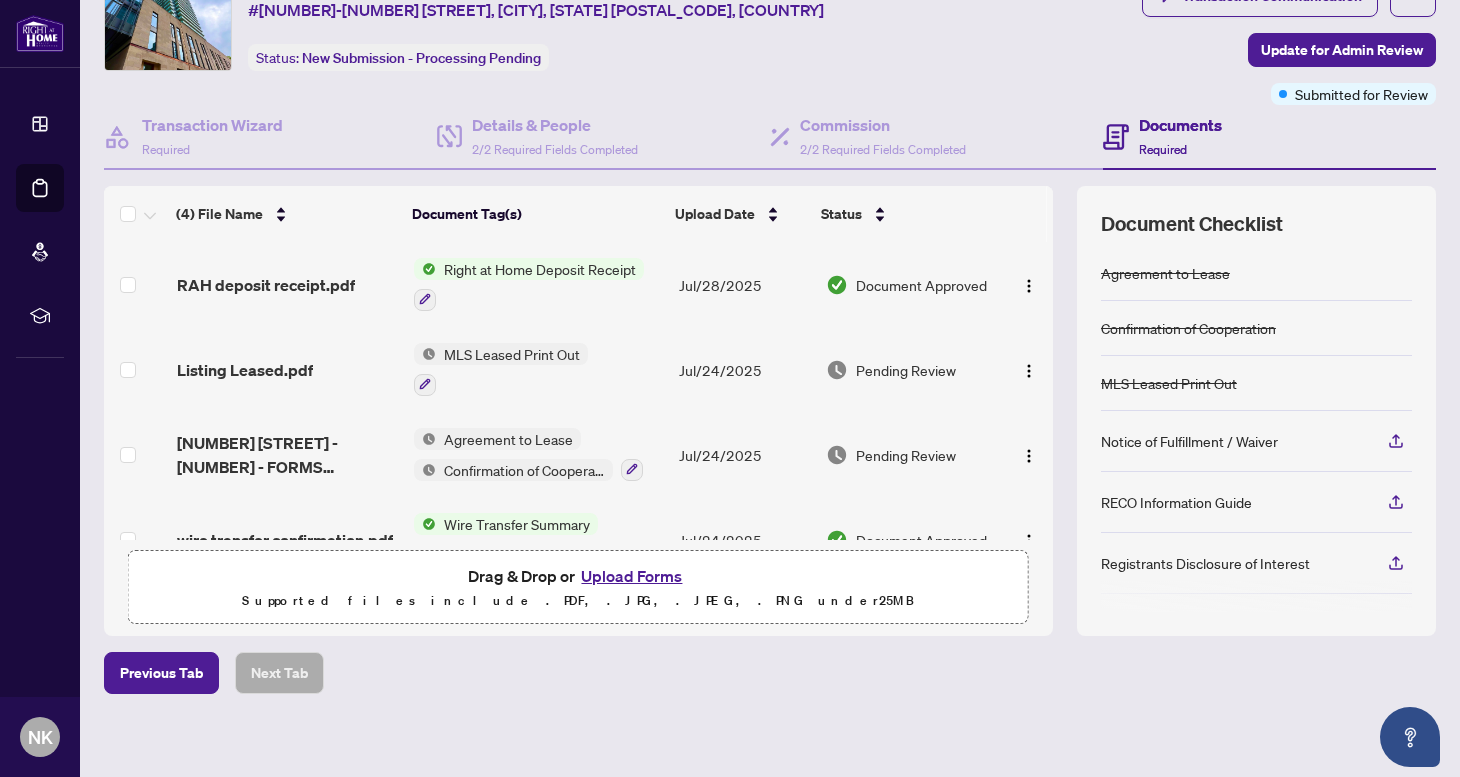 scroll, scrollTop: 95, scrollLeft: 0, axis: vertical 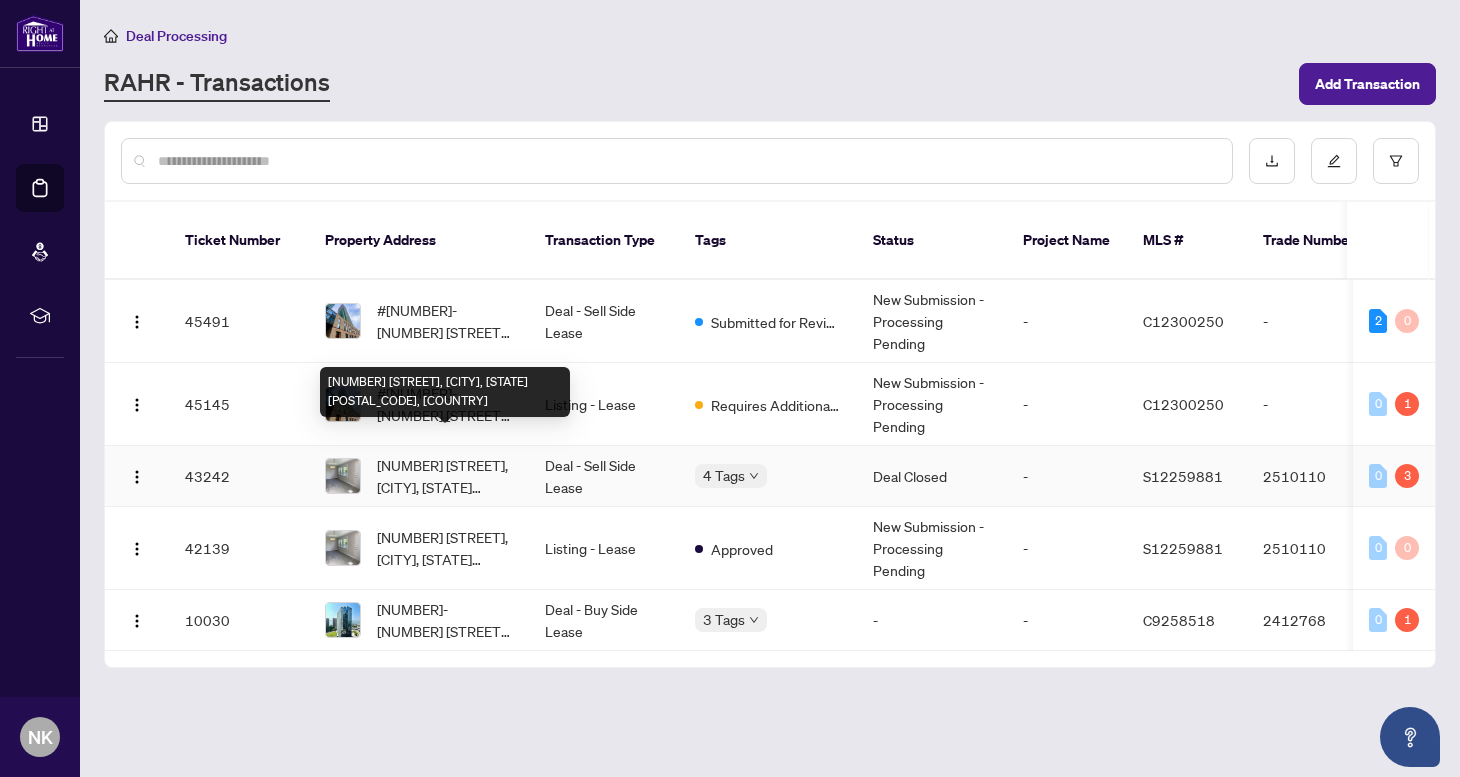 click on "[NUMBER] [STREET], [CITY], [STATE] [POSTAL_CODE], [COUNTRY]" at bounding box center [445, 476] 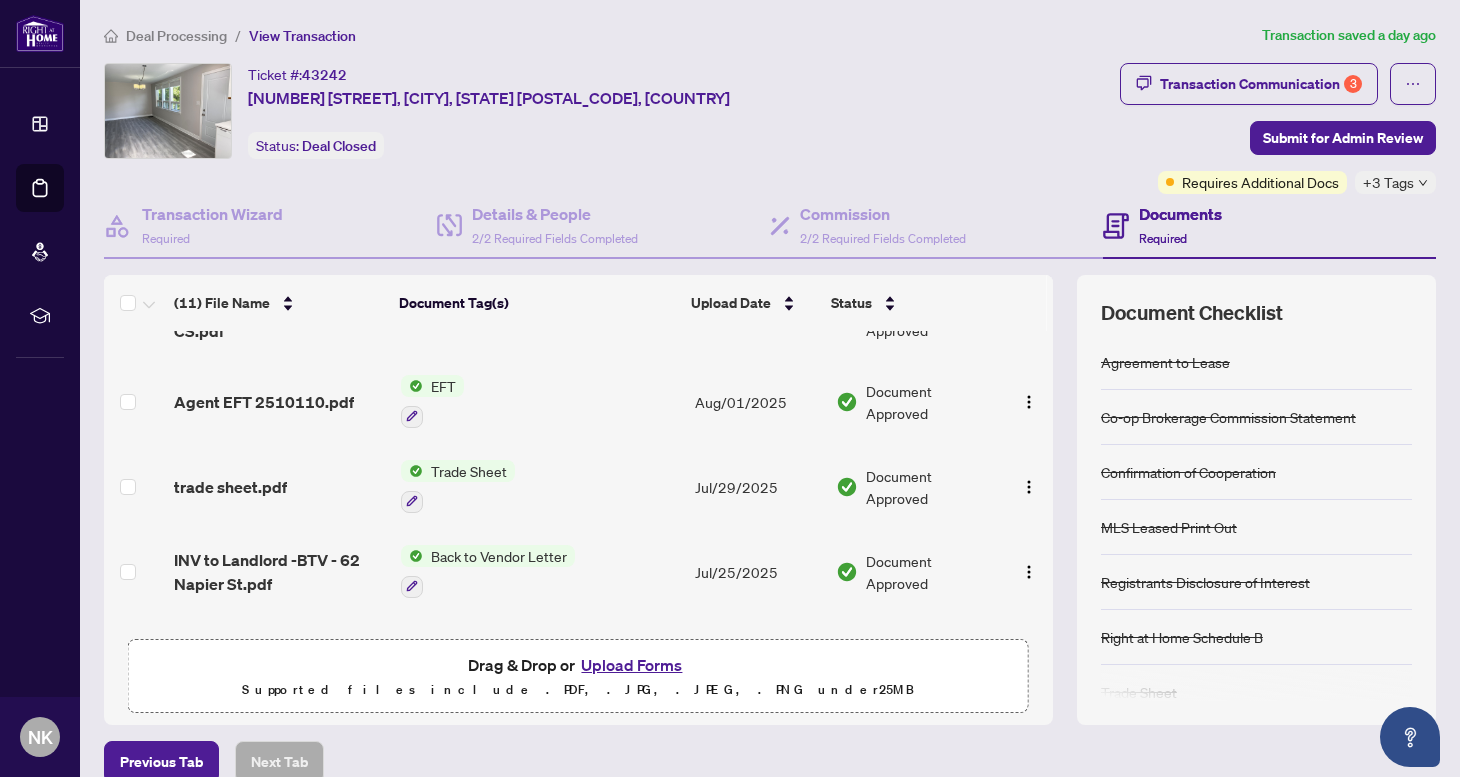 scroll, scrollTop: 0, scrollLeft: 0, axis: both 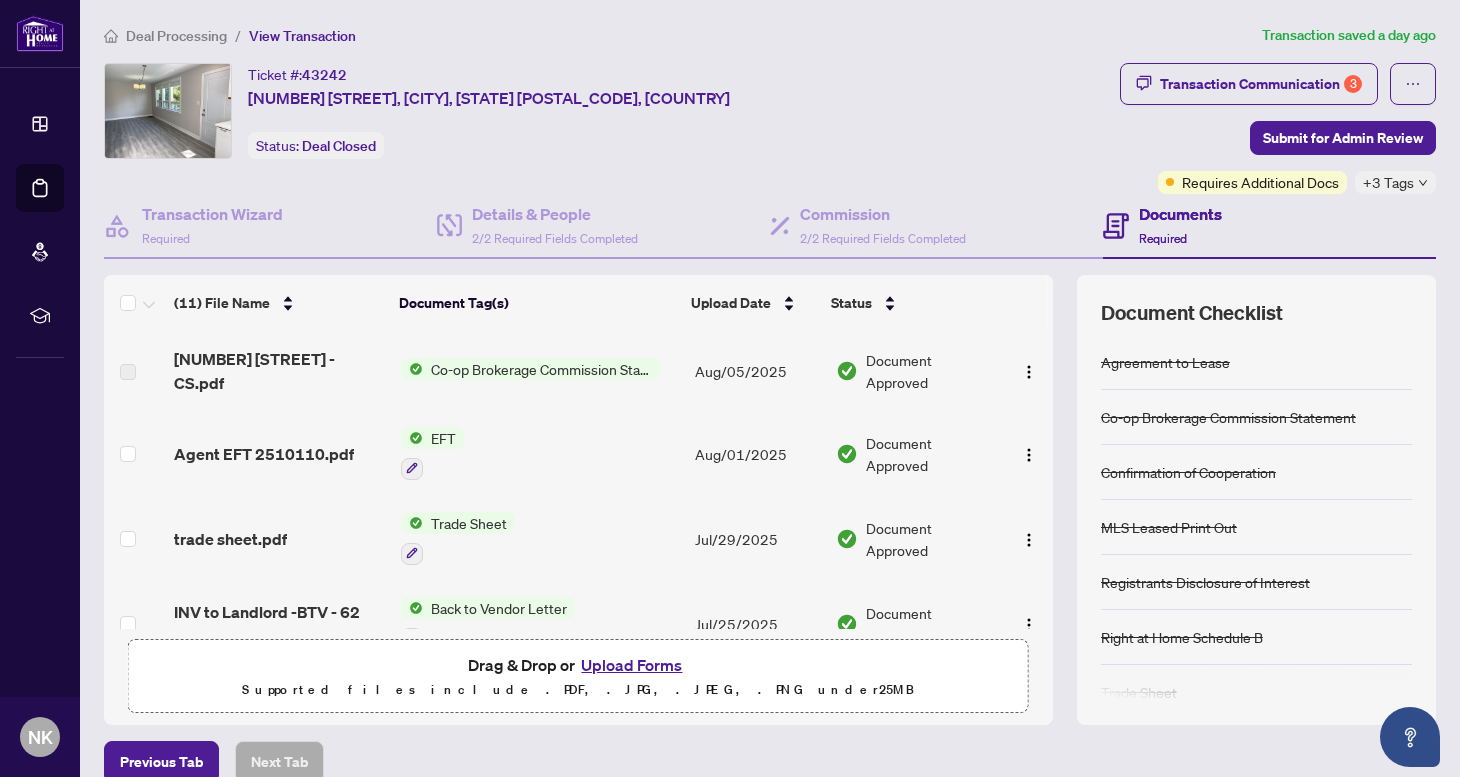 click on "Ticket #:  43242 [NUMBER] [STREET], [CITY], [STATE] [POSTAL_CODE], [COUNTRY] Status:   Deal Closed" at bounding box center (608, 111) 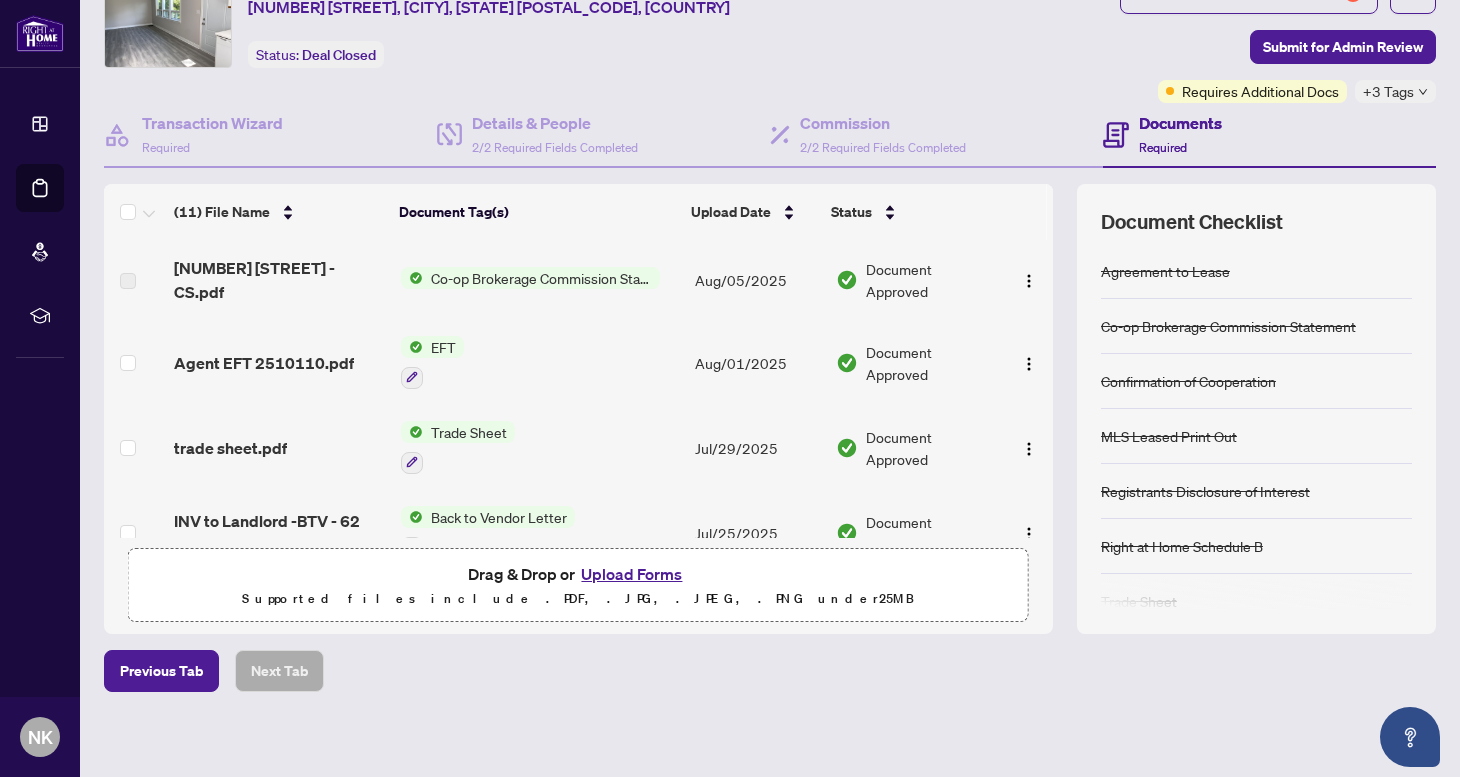 scroll, scrollTop: 96, scrollLeft: 0, axis: vertical 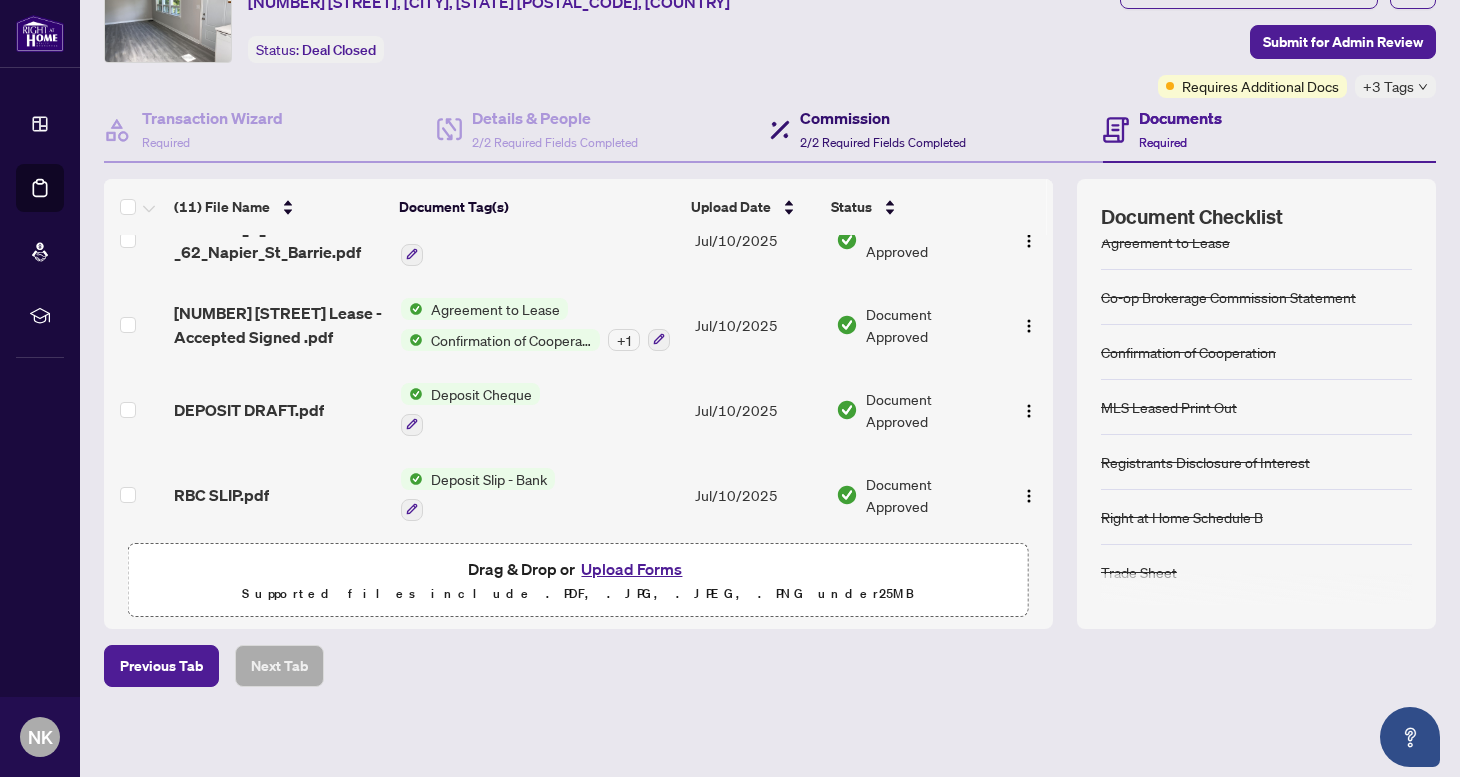 click on "Commission 2/2 Required Fields Completed" at bounding box center [883, 129] 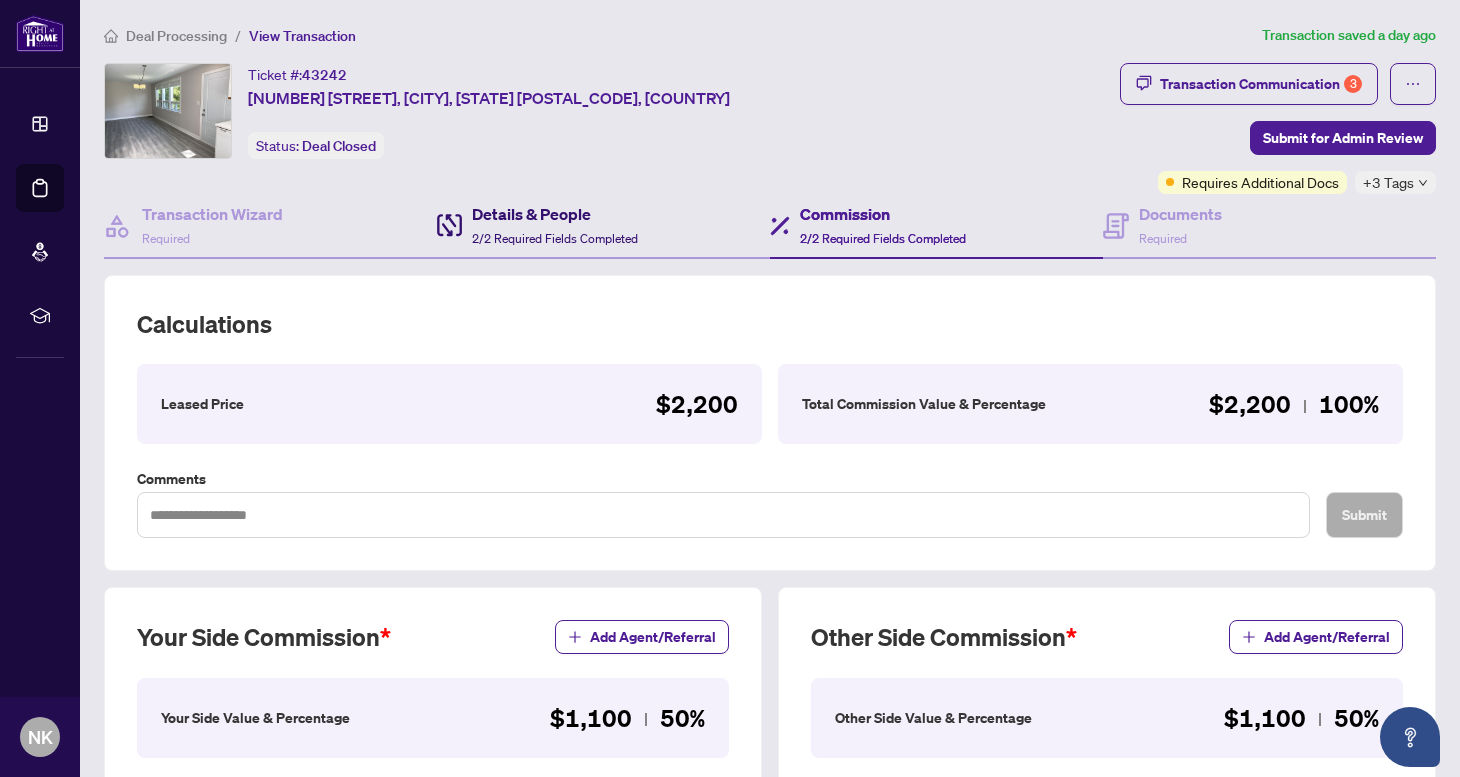 click on "Details & People 2/2 Required Fields Completed" at bounding box center [555, 225] 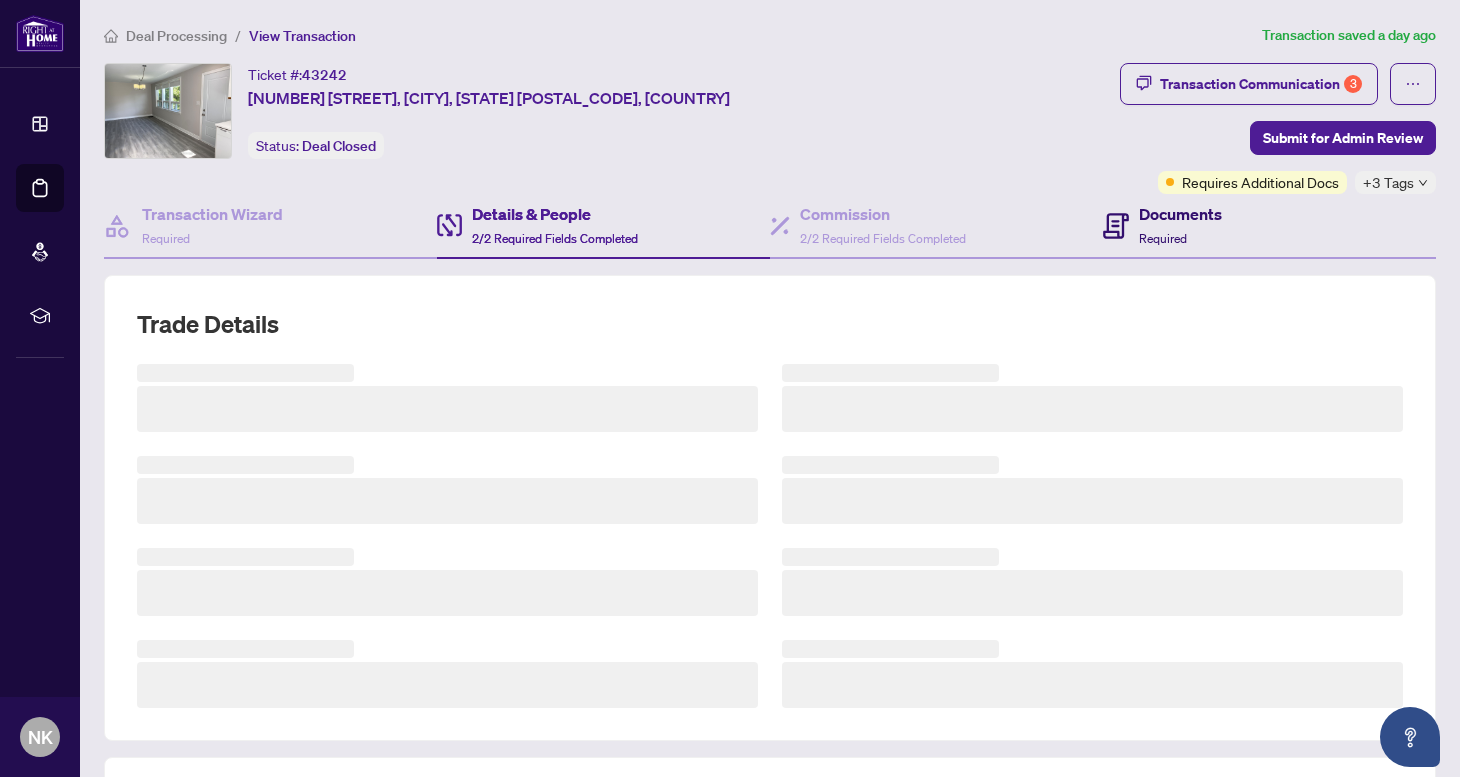 click on "Documents Required" at bounding box center [1180, 225] 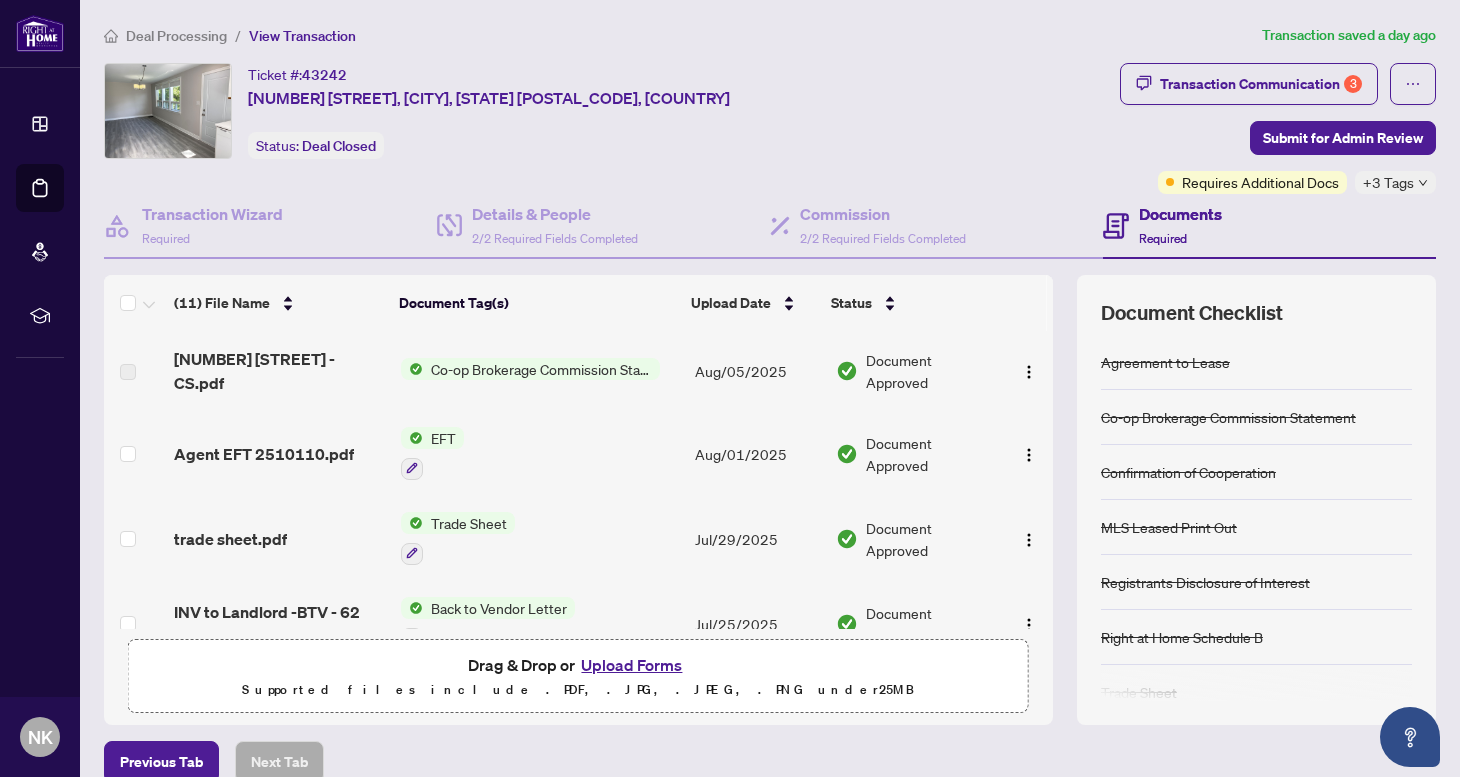 scroll, scrollTop: 100, scrollLeft: 0, axis: vertical 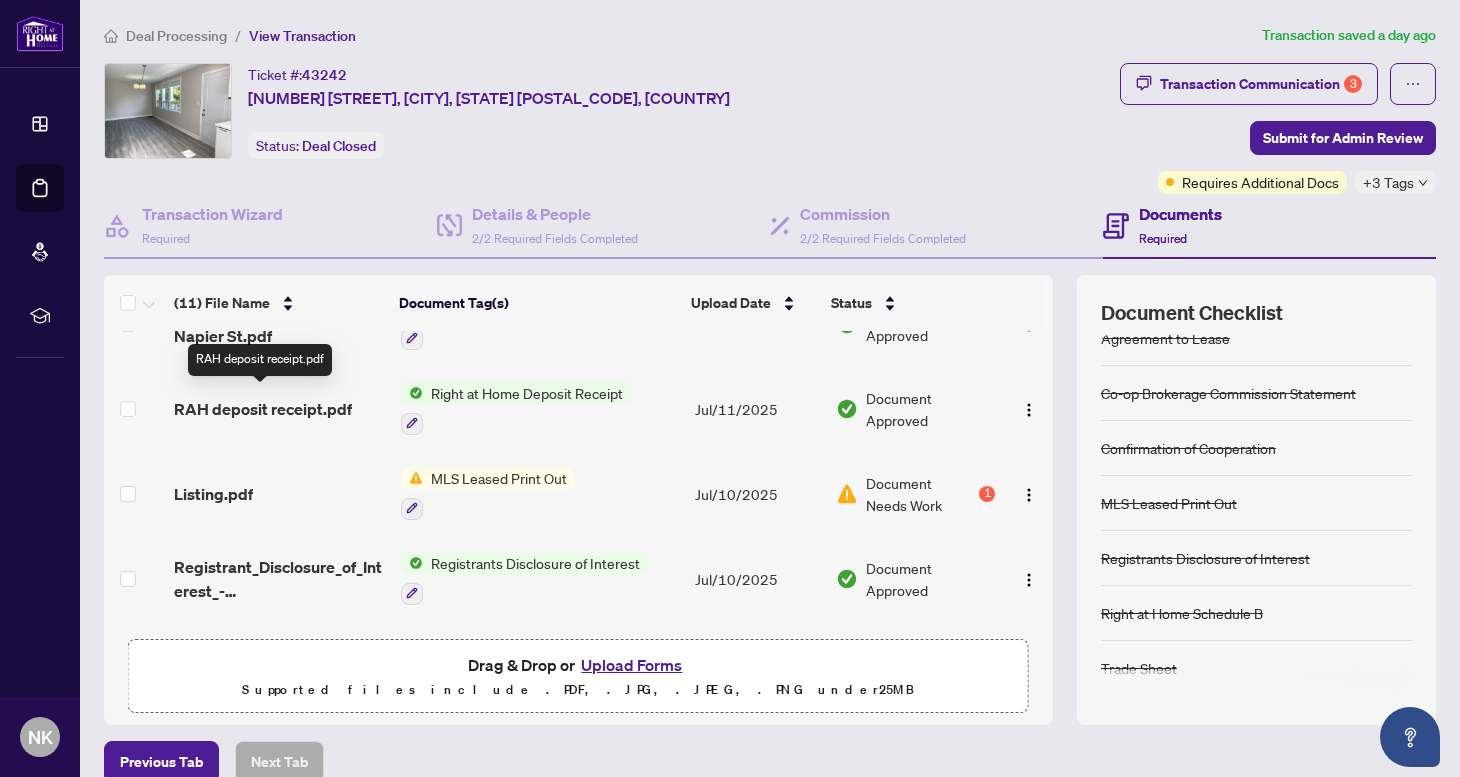 click on "RAH deposit receipt.pdf" at bounding box center [263, 409] 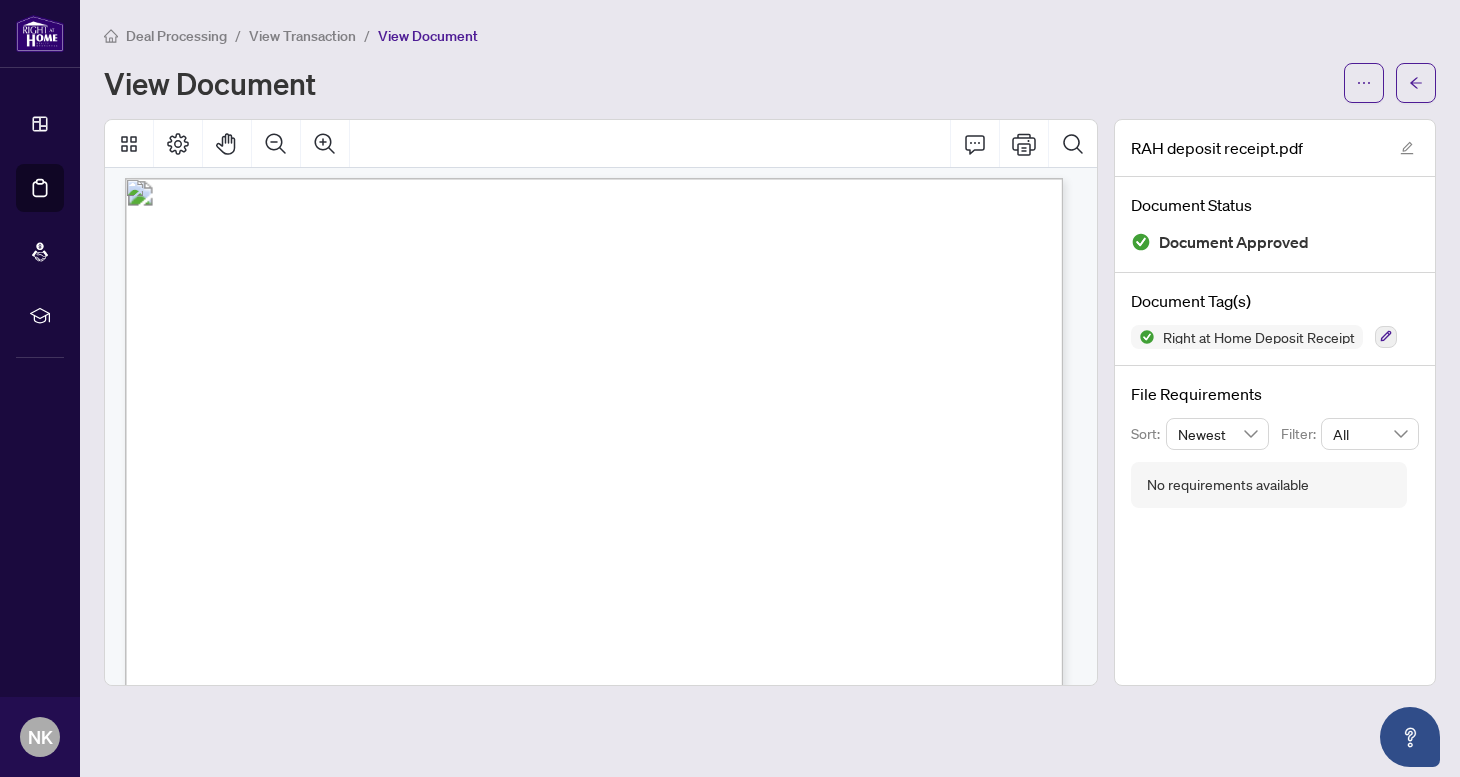 scroll, scrollTop: 0, scrollLeft: 0, axis: both 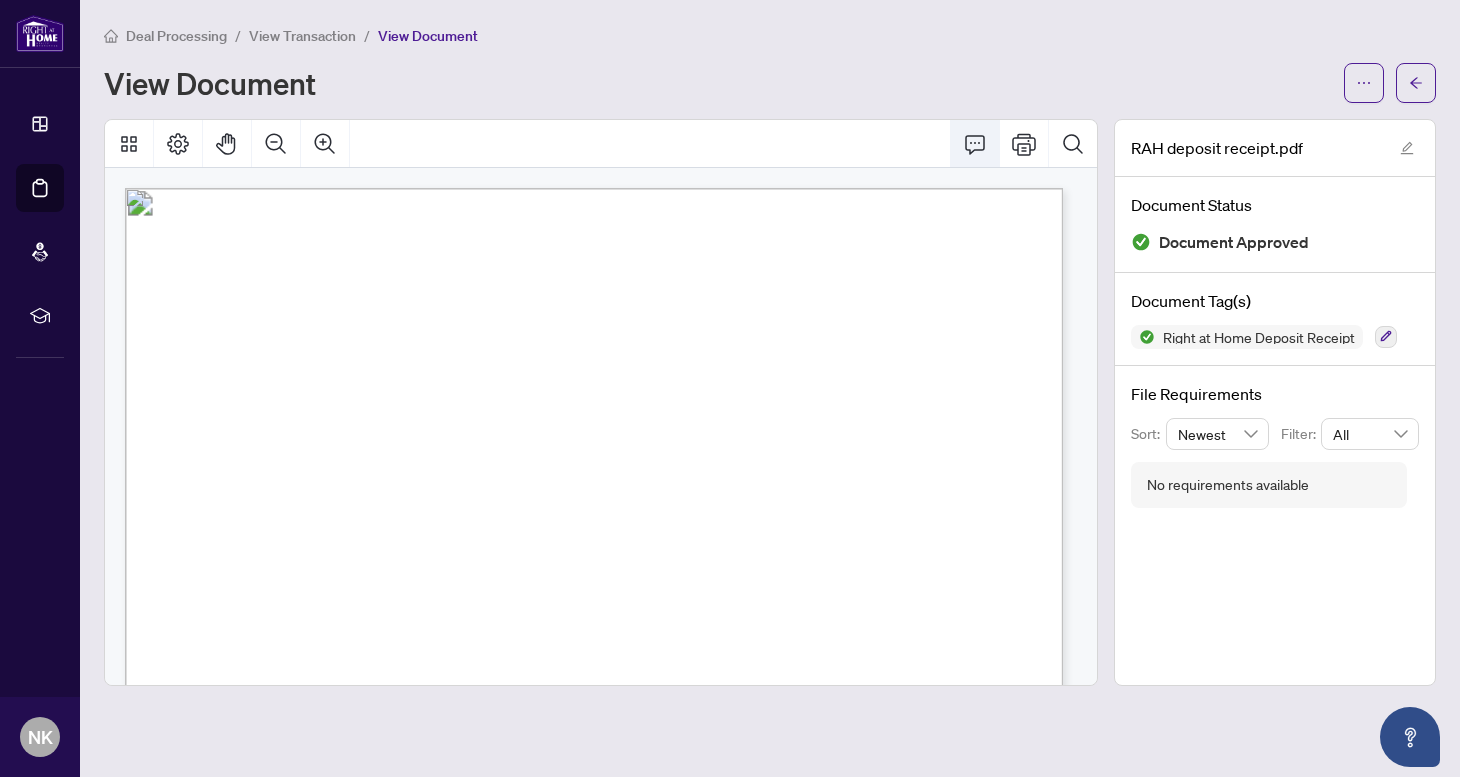 click 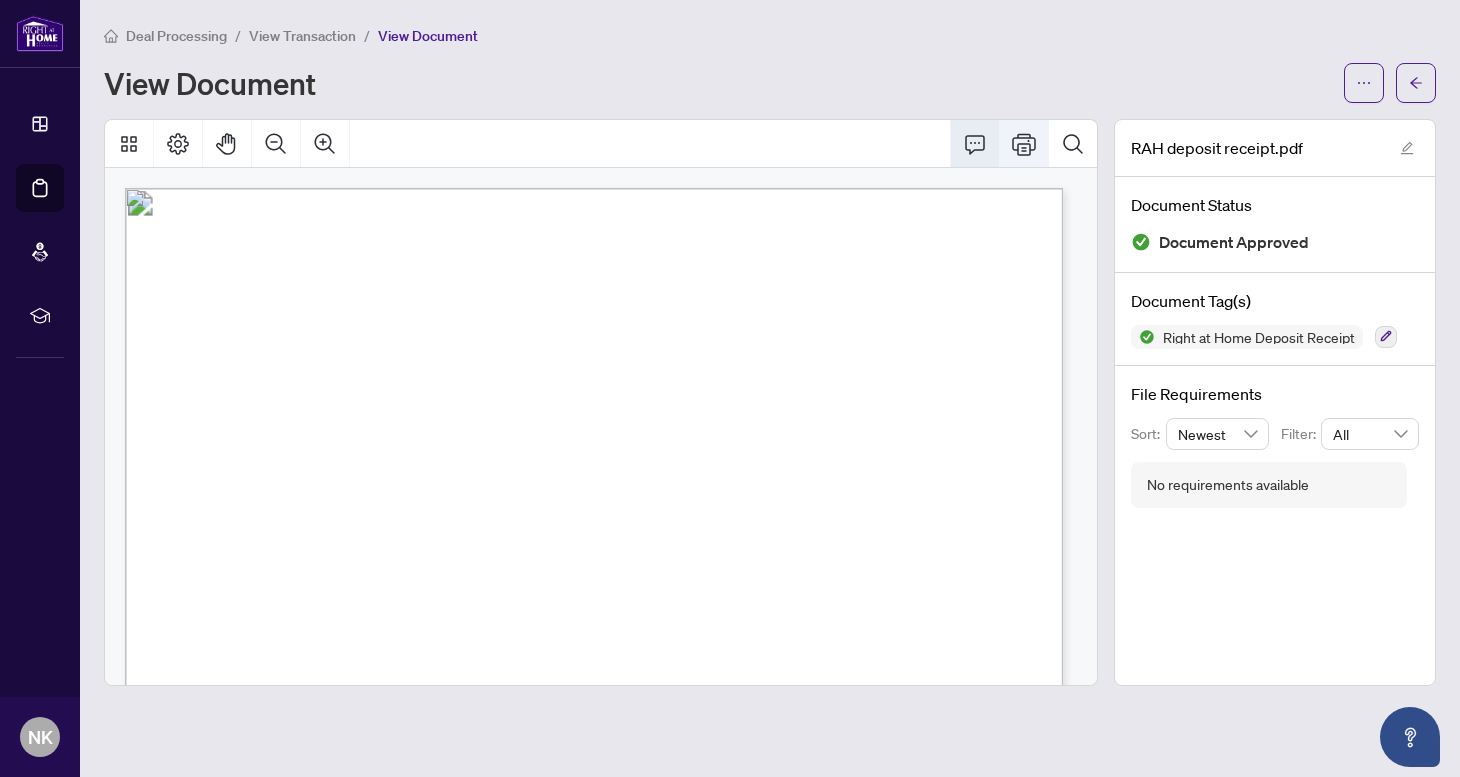 click 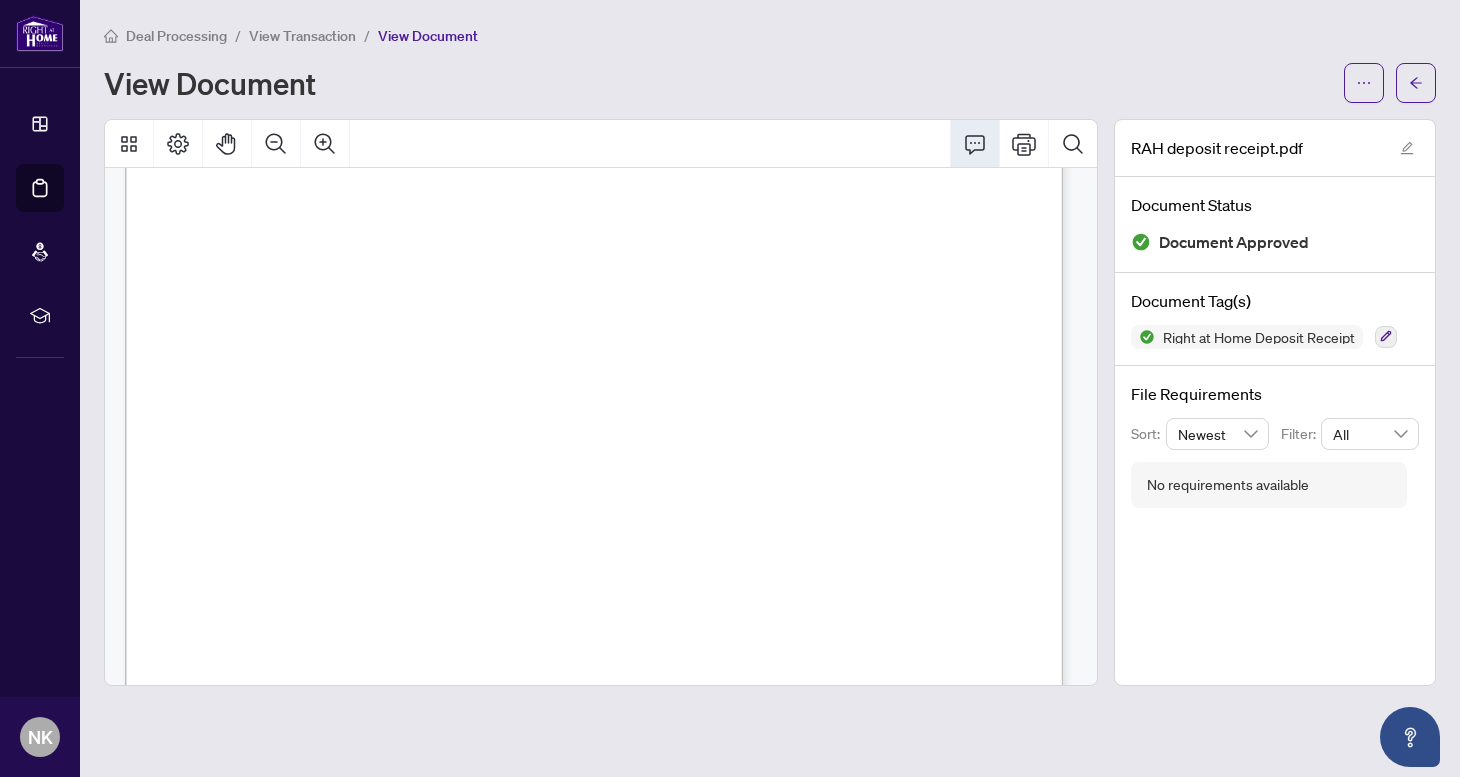 scroll, scrollTop: 0, scrollLeft: 0, axis: both 